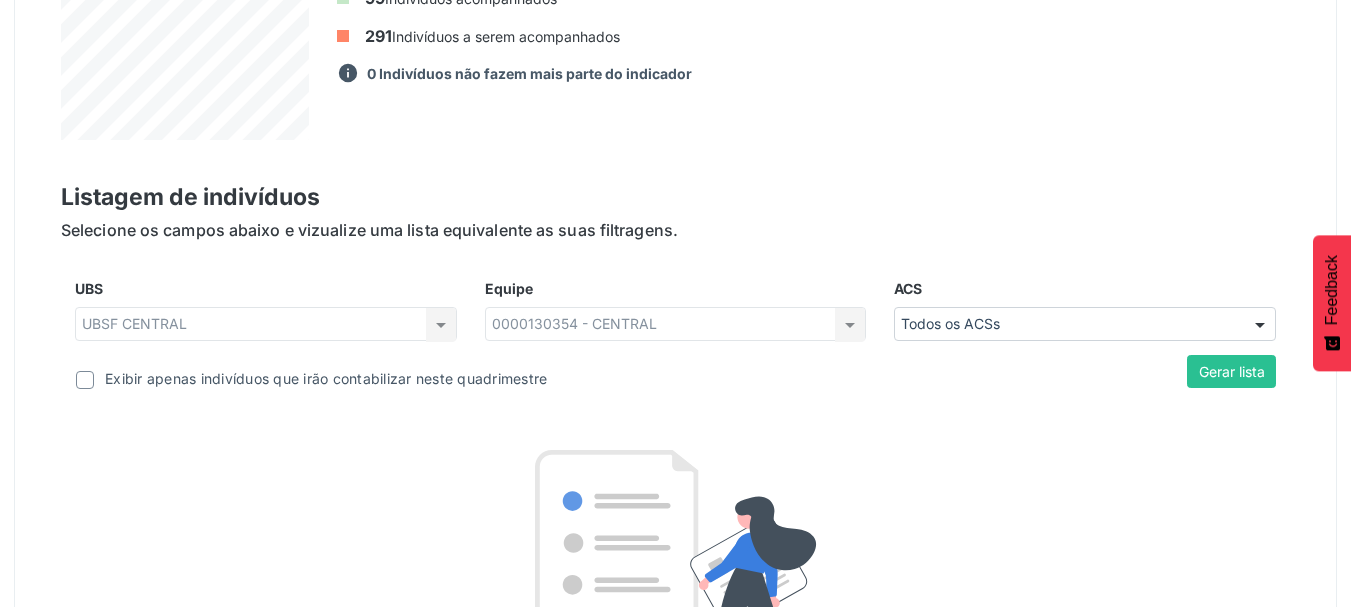 scroll, scrollTop: 719, scrollLeft: 0, axis: vertical 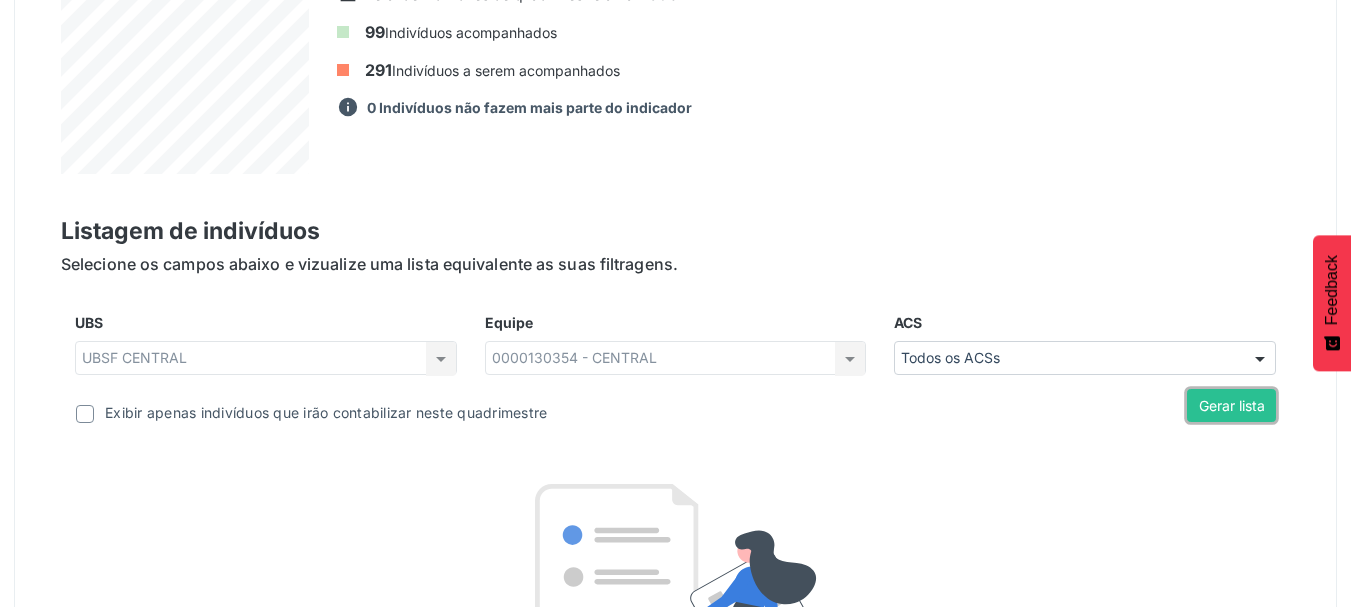 click on "Gerar lista" at bounding box center [1231, 406] 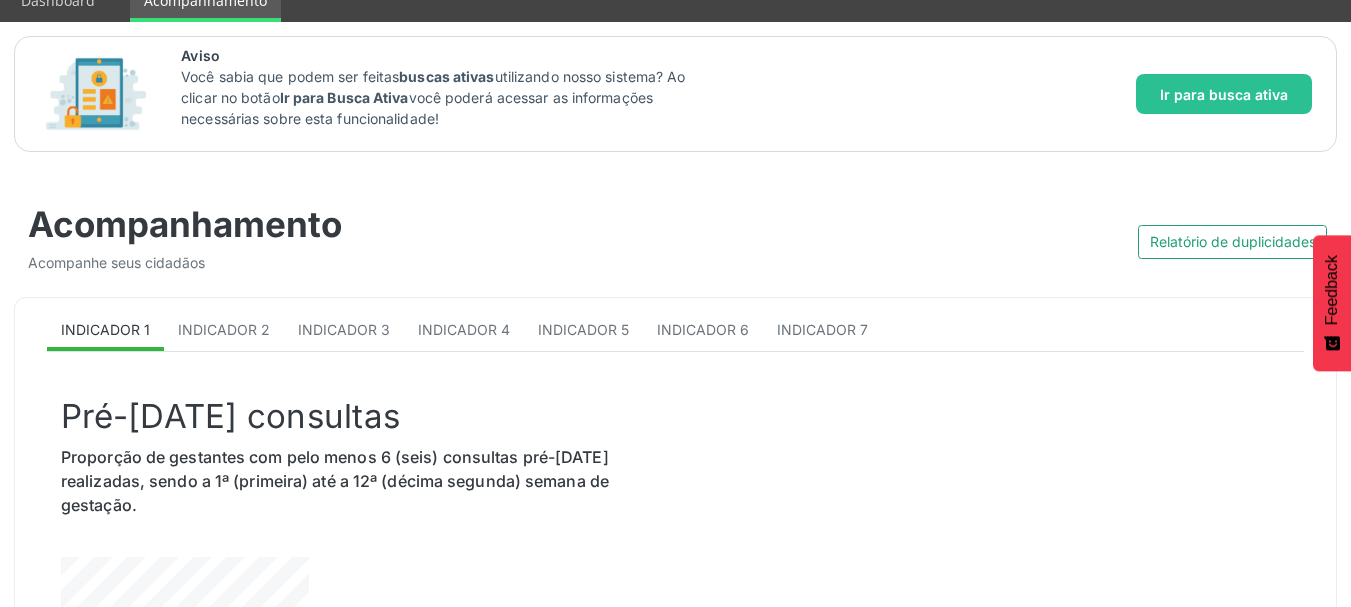 scroll, scrollTop: 61, scrollLeft: 0, axis: vertical 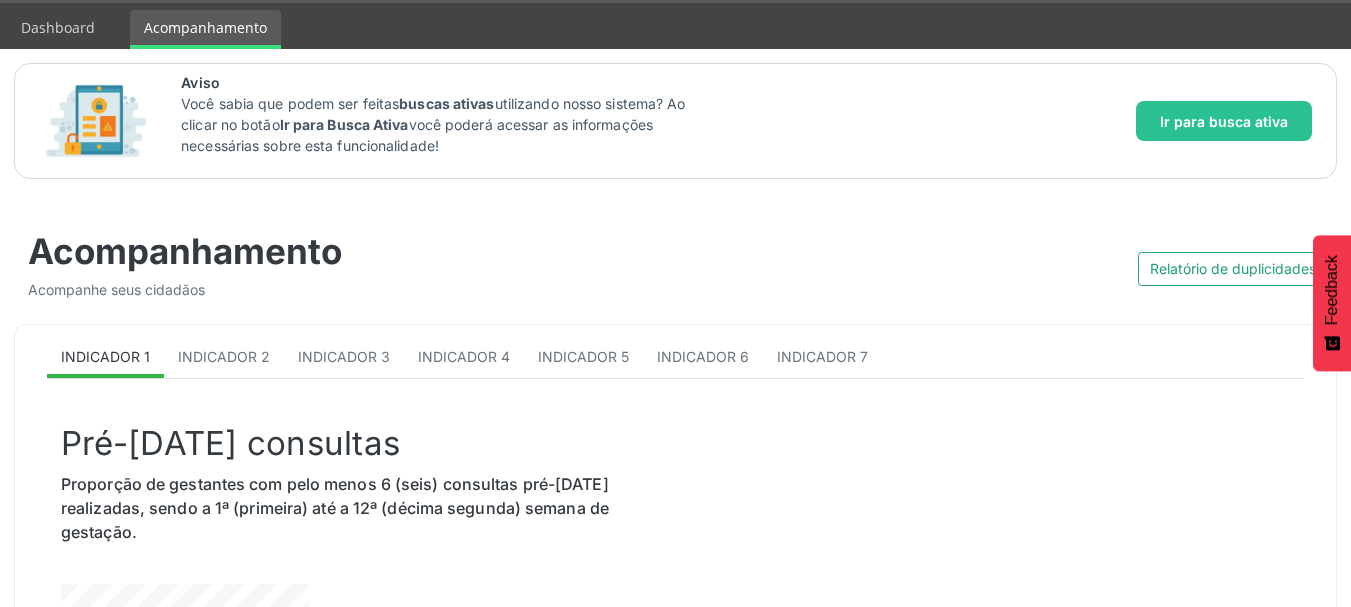 click on "Indicador 7" at bounding box center (822, 356) 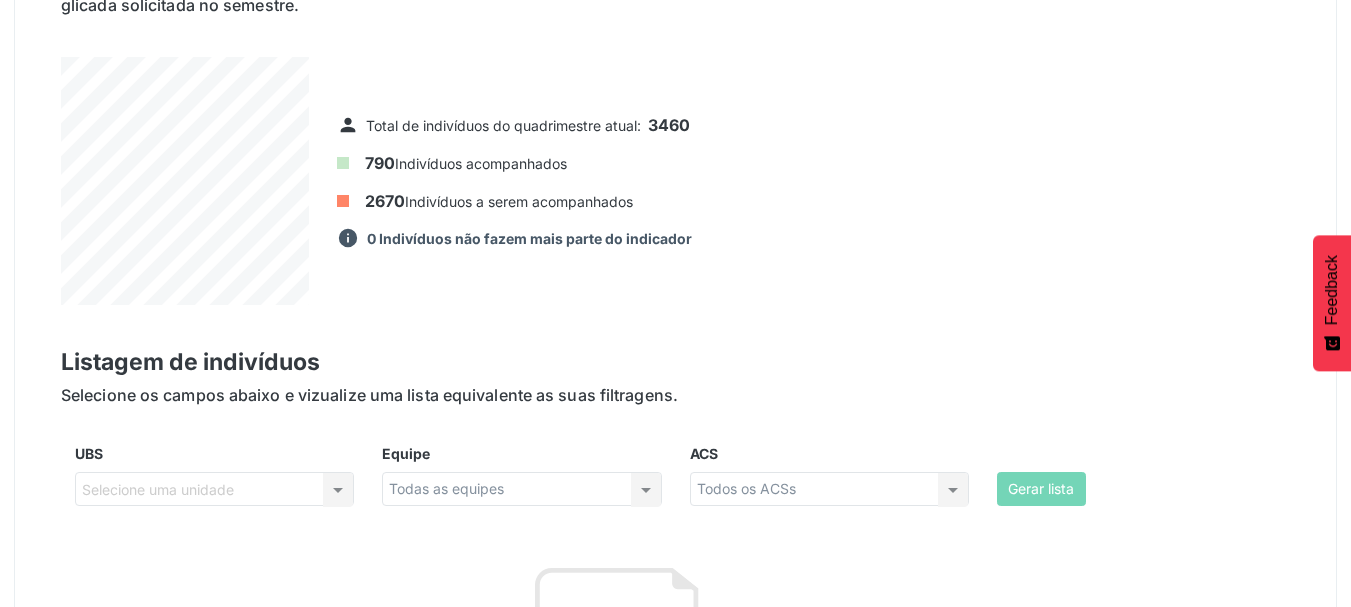 scroll, scrollTop: 661, scrollLeft: 0, axis: vertical 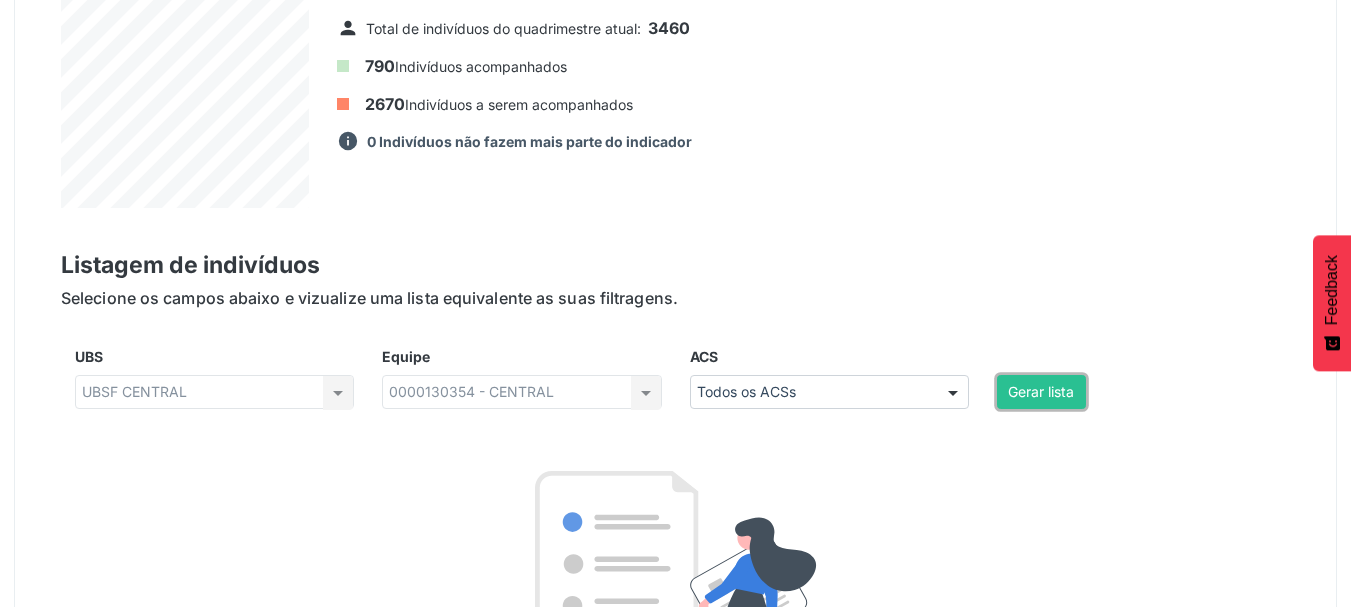 click on "Gerar lista" at bounding box center [1041, 392] 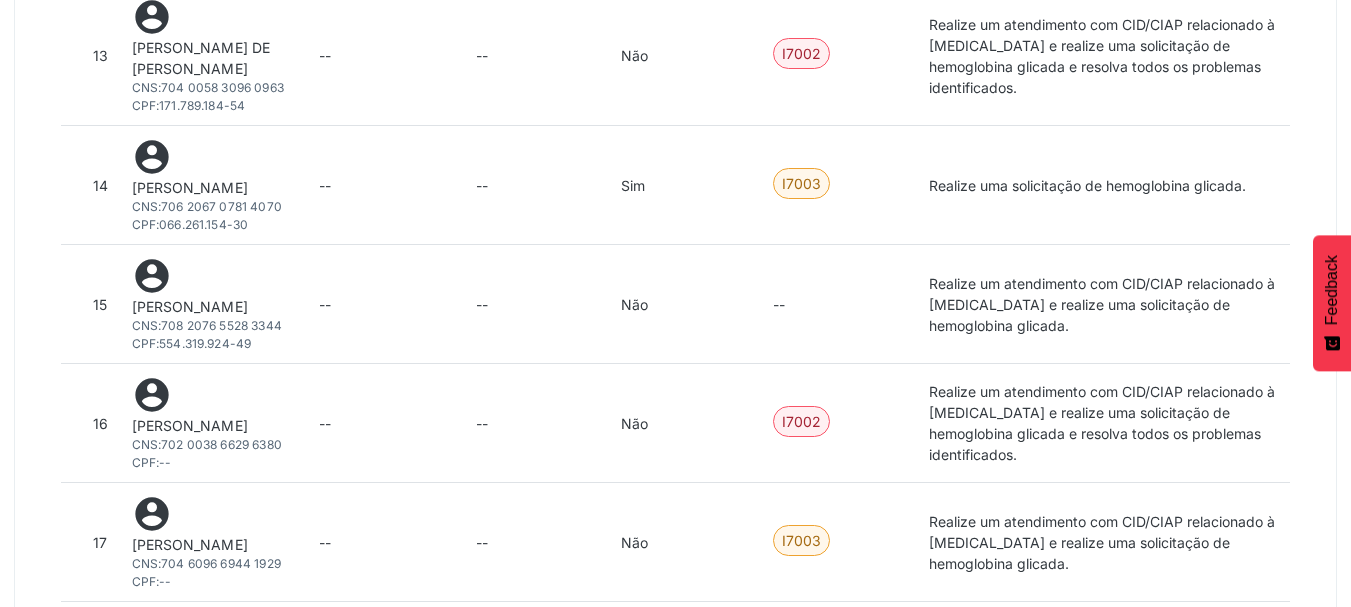 scroll, scrollTop: 2690, scrollLeft: 0, axis: vertical 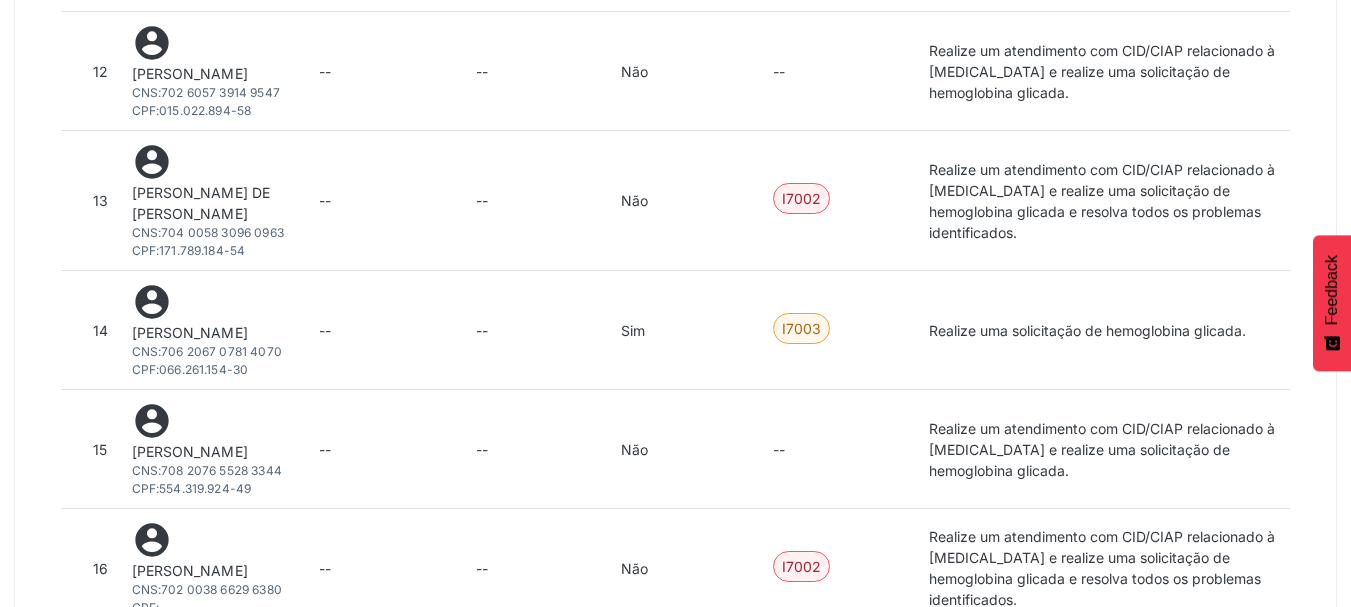 drag, startPoint x: 229, startPoint y: 215, endPoint x: 278, endPoint y: 239, distance: 54.56189 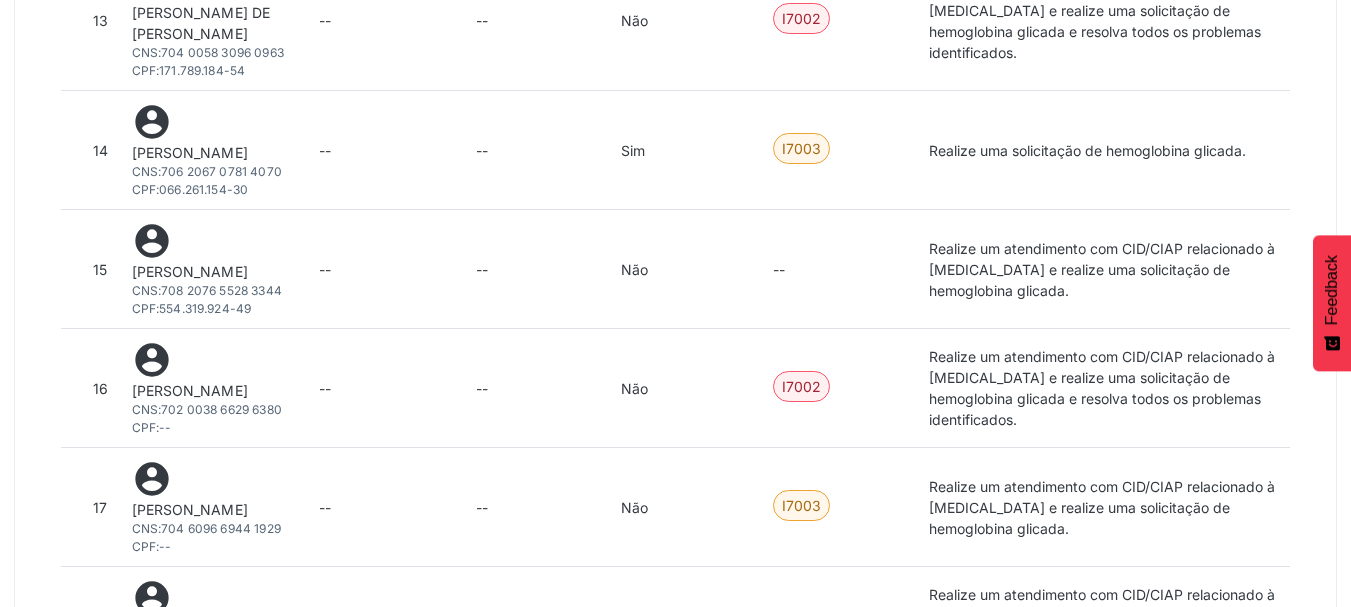 scroll, scrollTop: 2890, scrollLeft: 0, axis: vertical 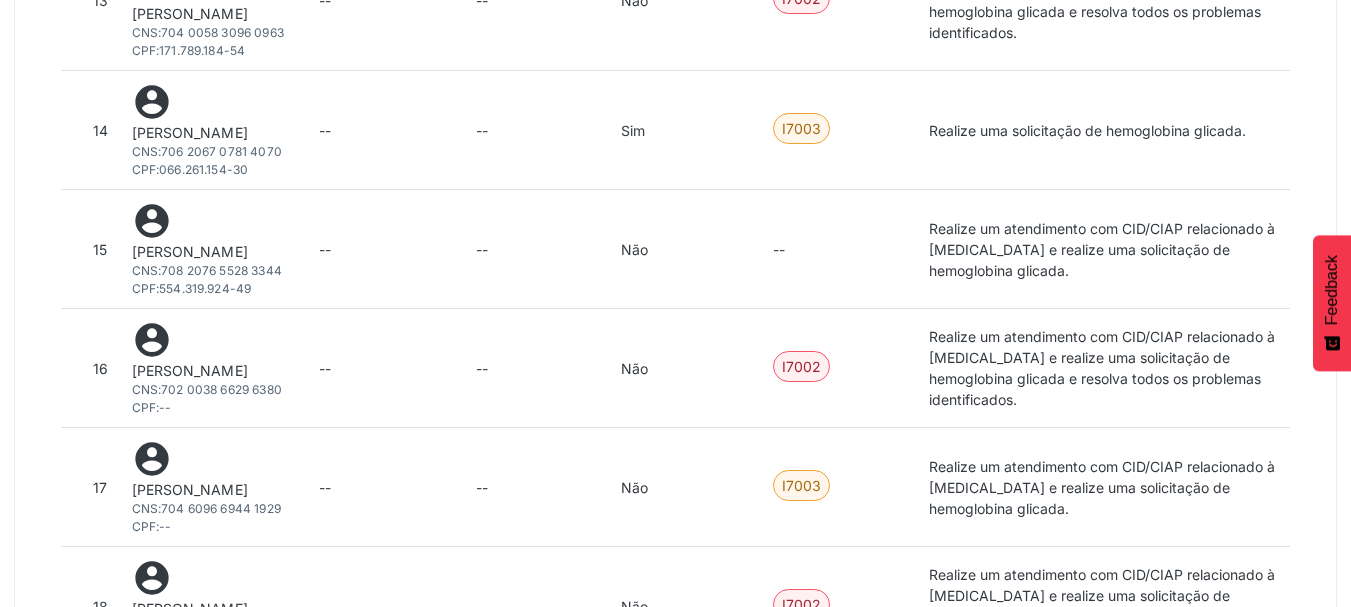drag, startPoint x: 194, startPoint y: 207, endPoint x: 322, endPoint y: 207, distance: 128 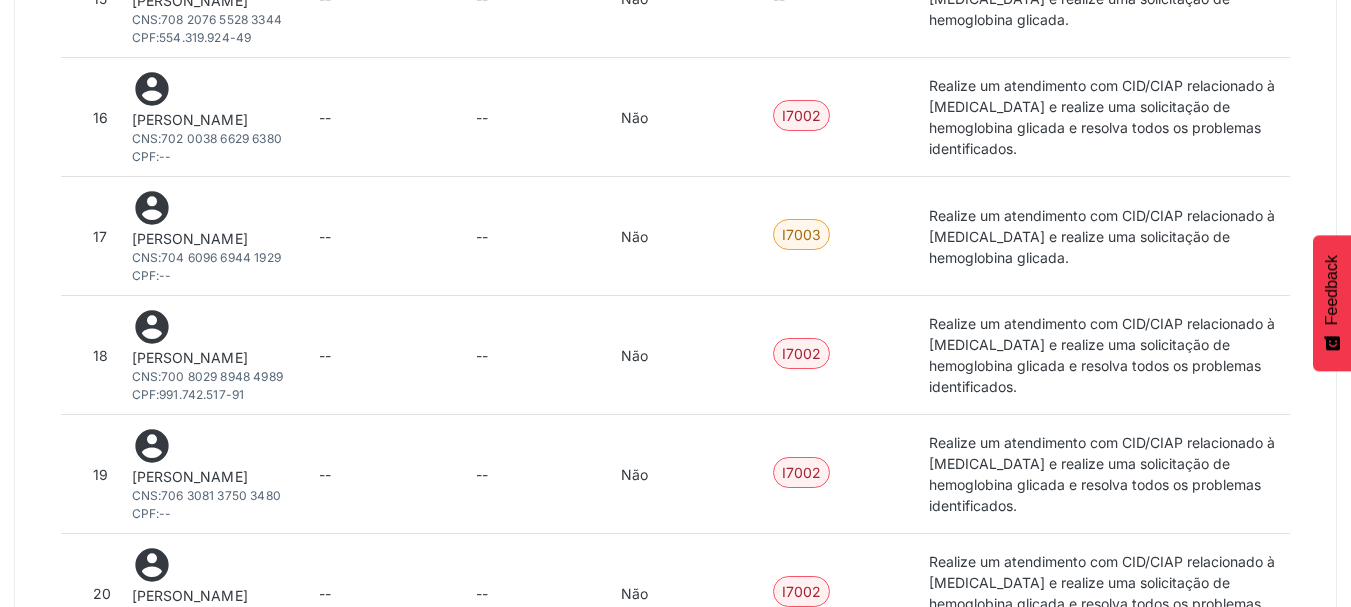 scroll, scrollTop: 3190, scrollLeft: 0, axis: vertical 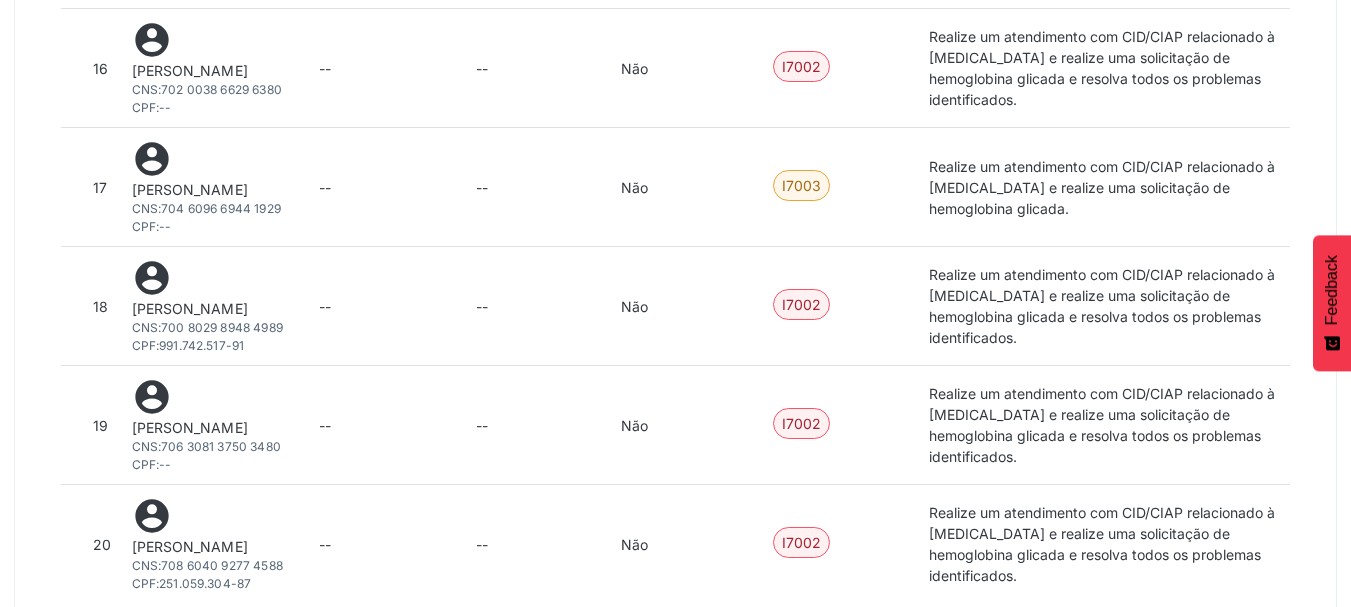 drag, startPoint x: 198, startPoint y: 284, endPoint x: 305, endPoint y: 288, distance: 107.07474 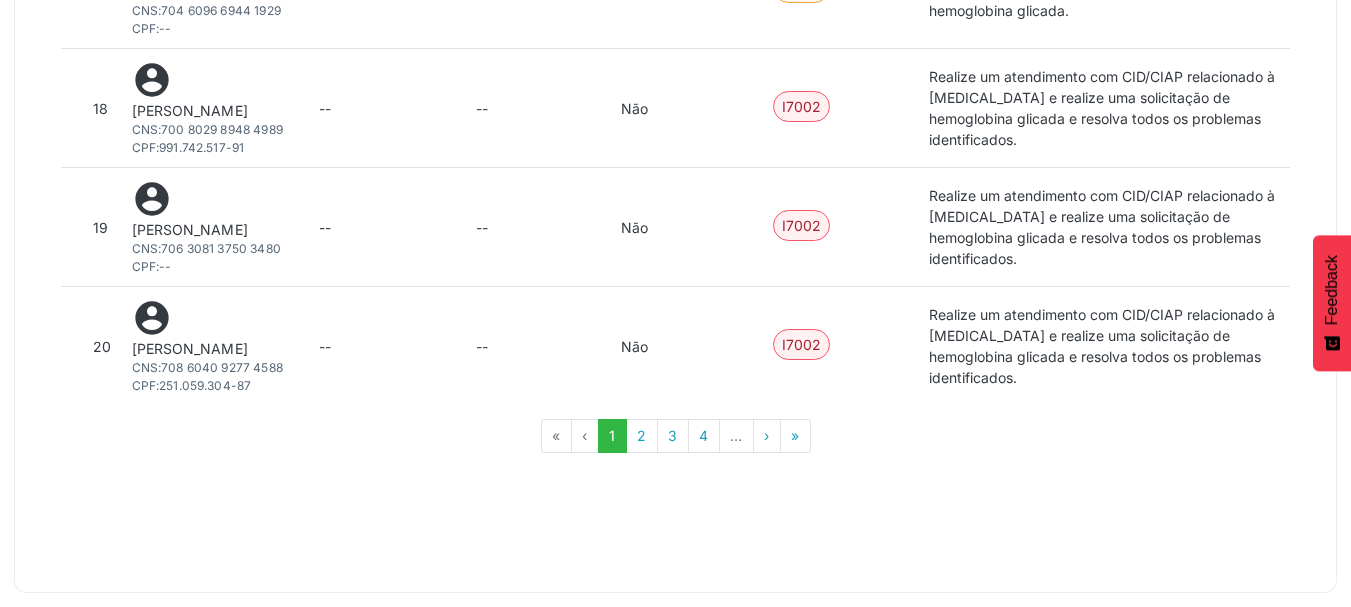 scroll, scrollTop: 3490, scrollLeft: 0, axis: vertical 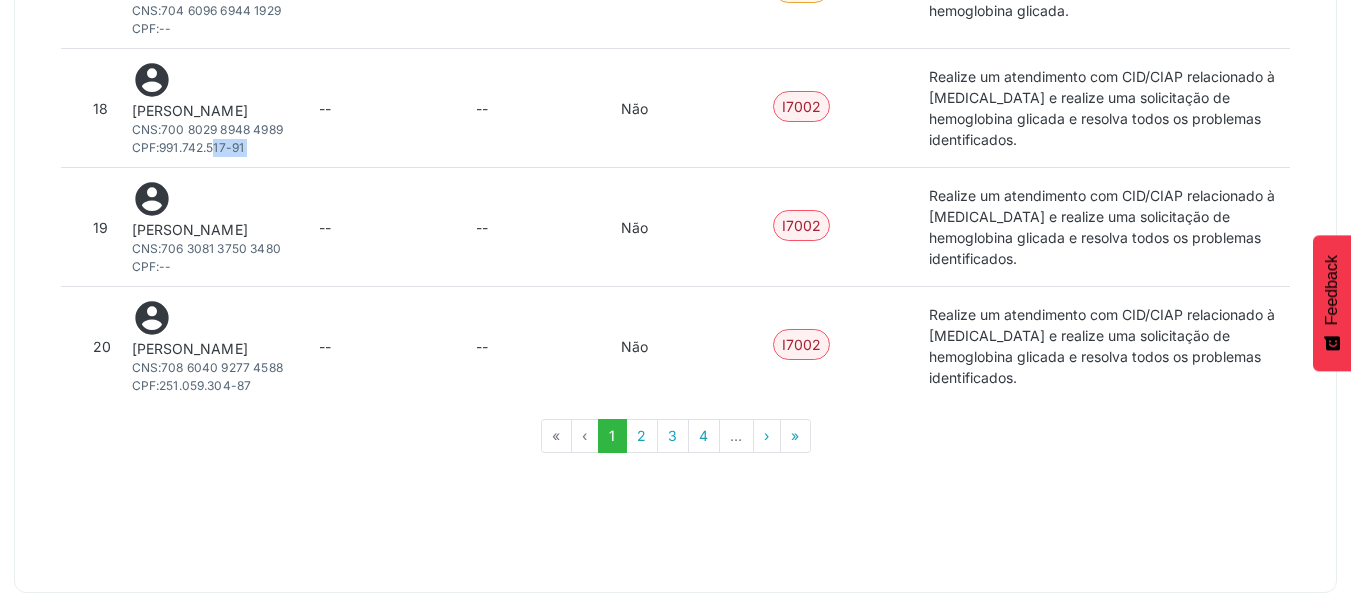 drag, startPoint x: 192, startPoint y: 176, endPoint x: 320, endPoint y: 197, distance: 129.71121 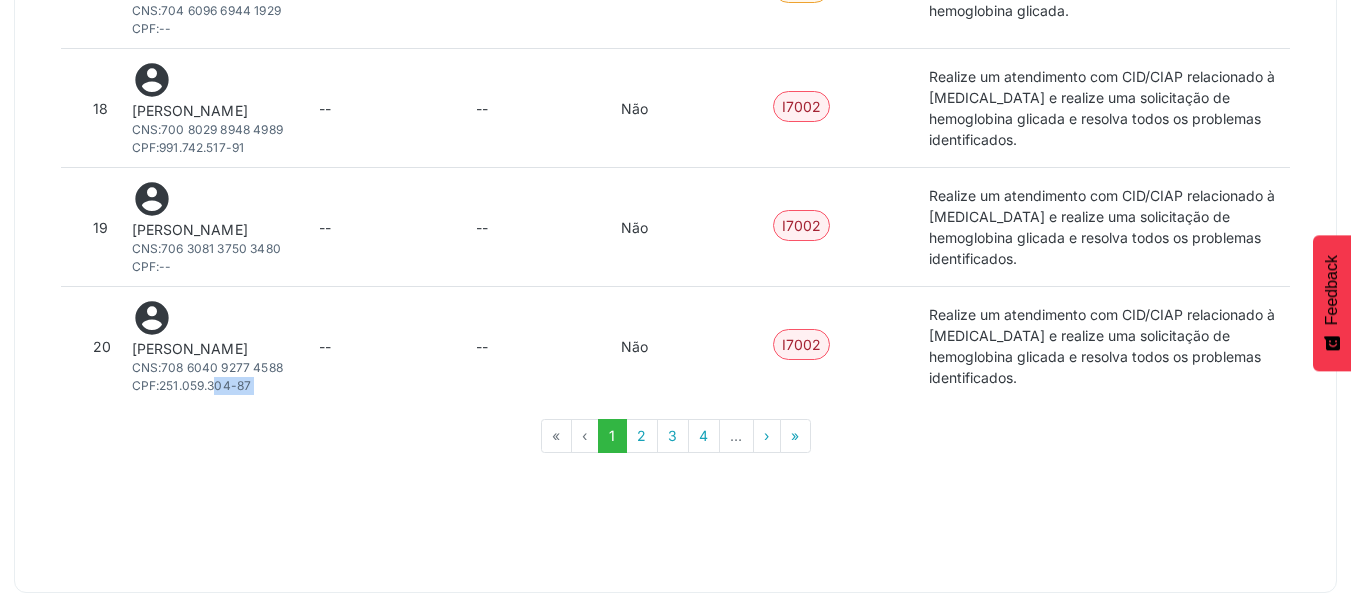 drag, startPoint x: 199, startPoint y: 479, endPoint x: 316, endPoint y: 492, distance: 117.72001 